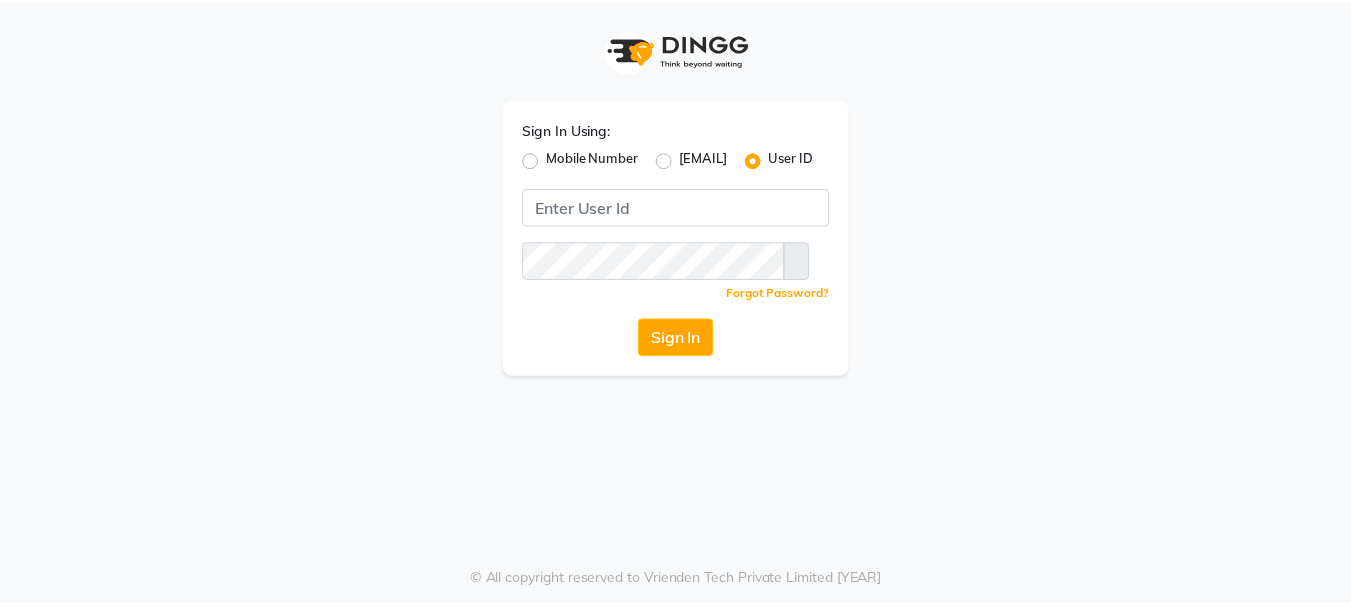 scroll, scrollTop: 0, scrollLeft: 0, axis: both 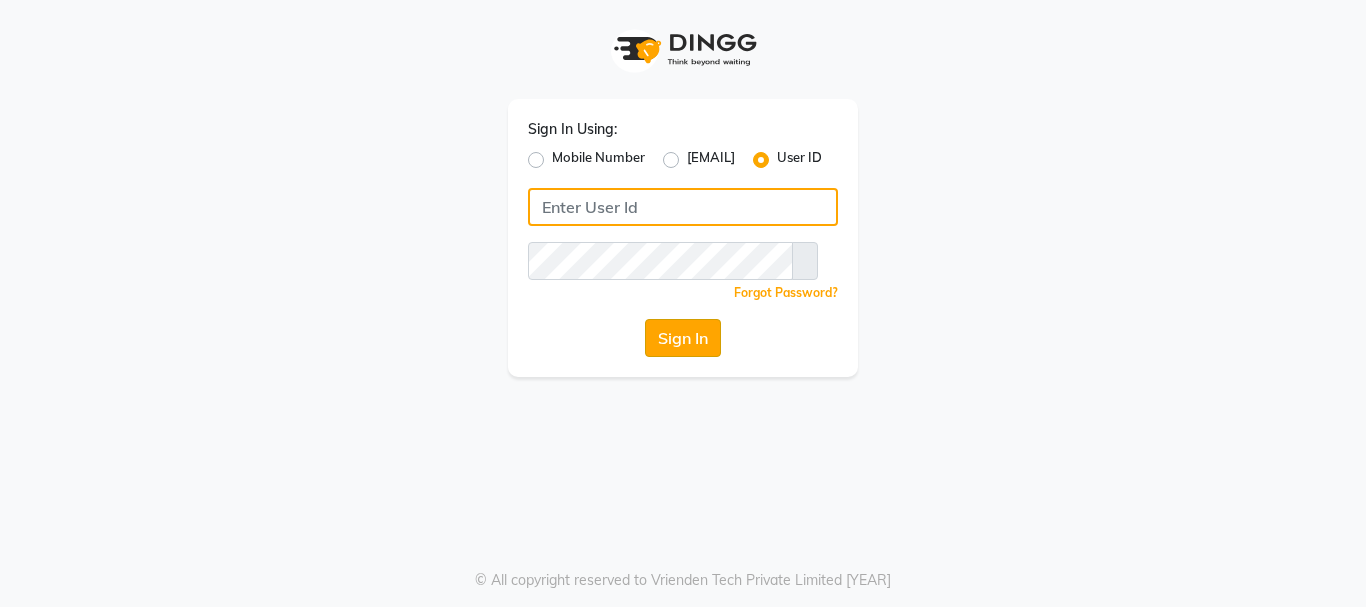 type on "Hairhood" 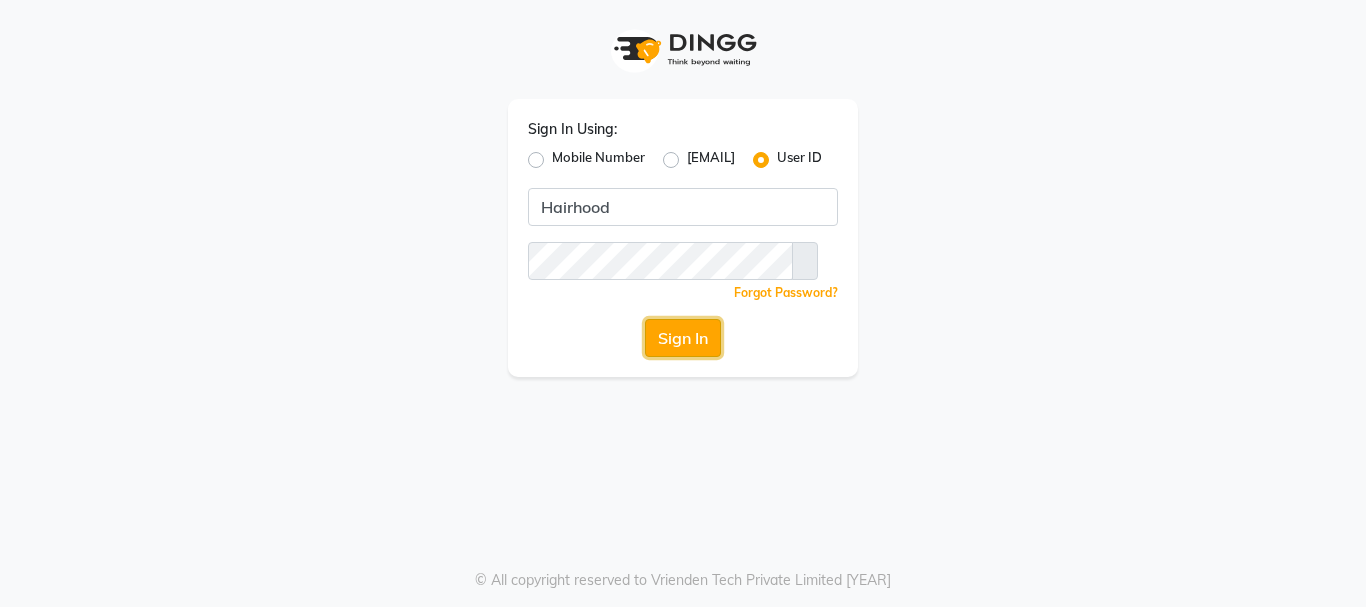 click on "Sign In" at bounding box center [683, 338] 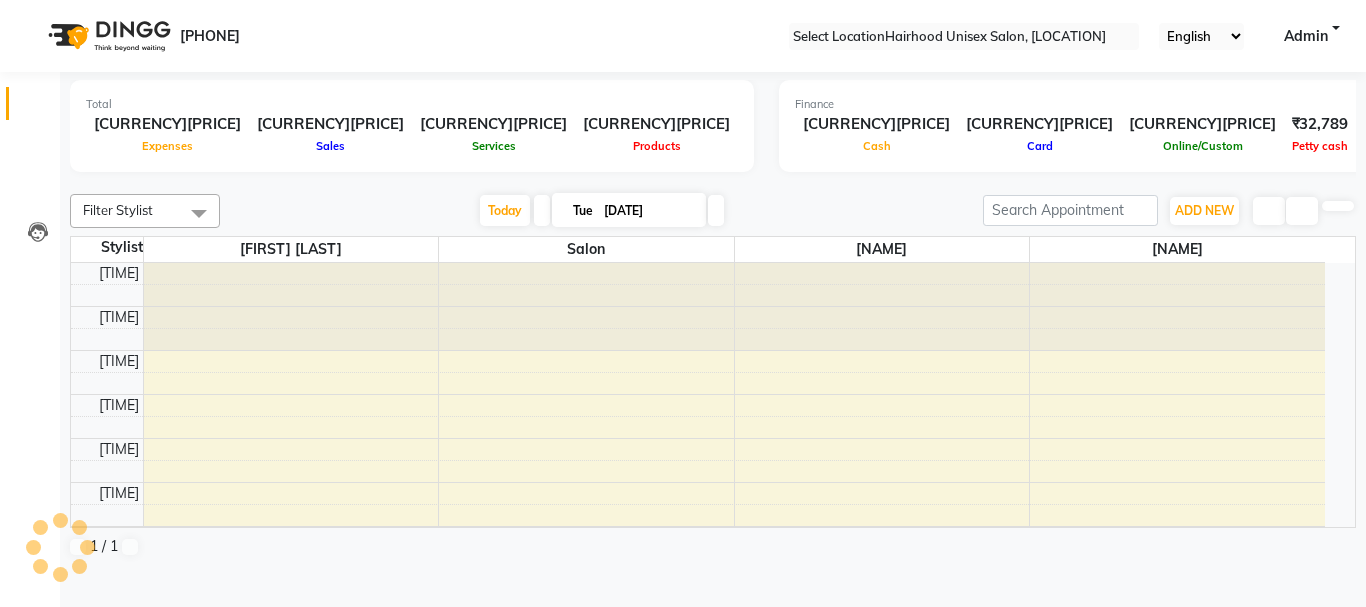 scroll, scrollTop: 0, scrollLeft: 0, axis: both 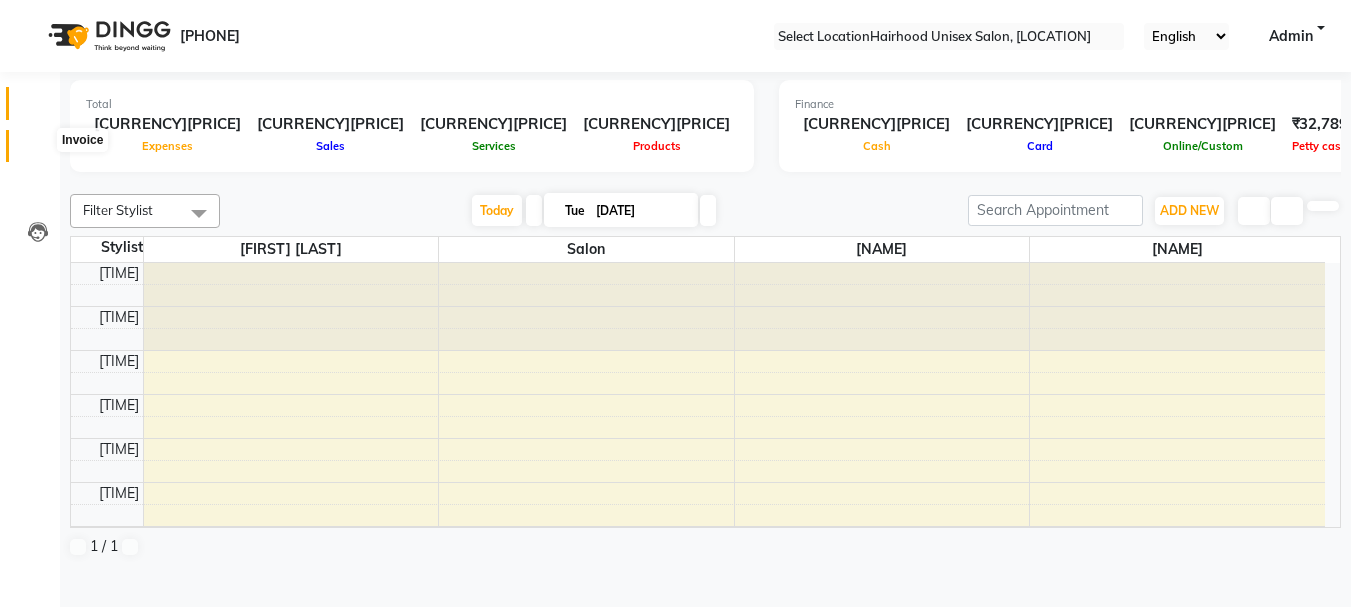 click at bounding box center [38, 151] 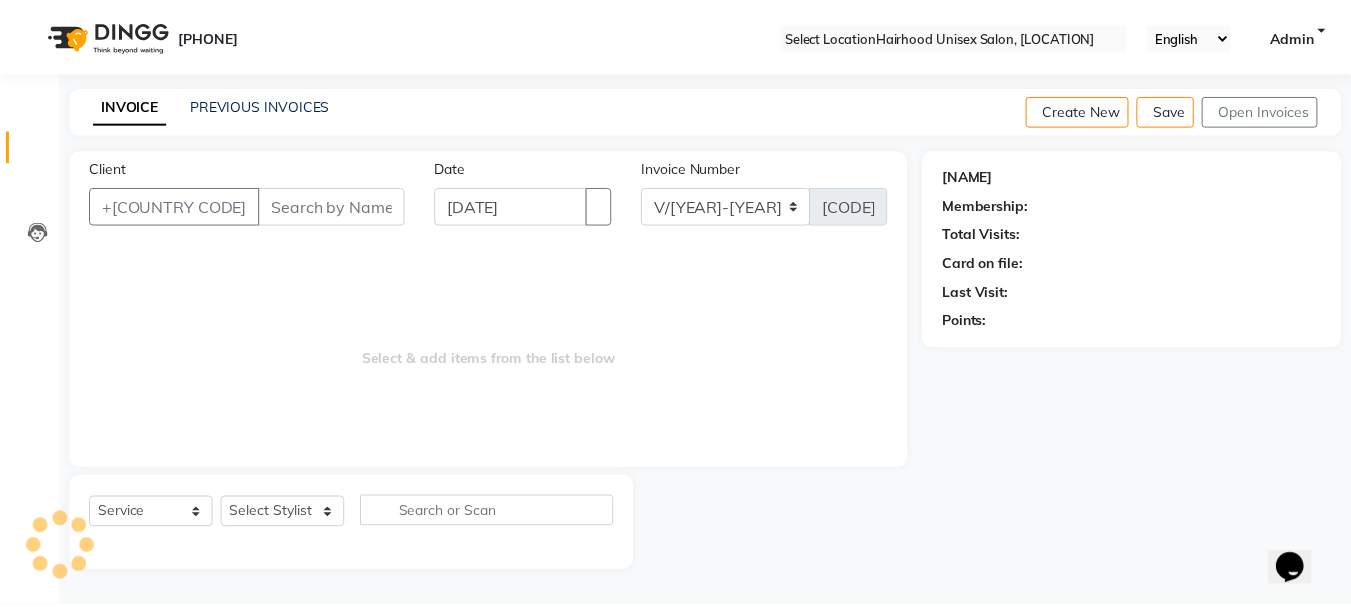 scroll, scrollTop: 0, scrollLeft: 0, axis: both 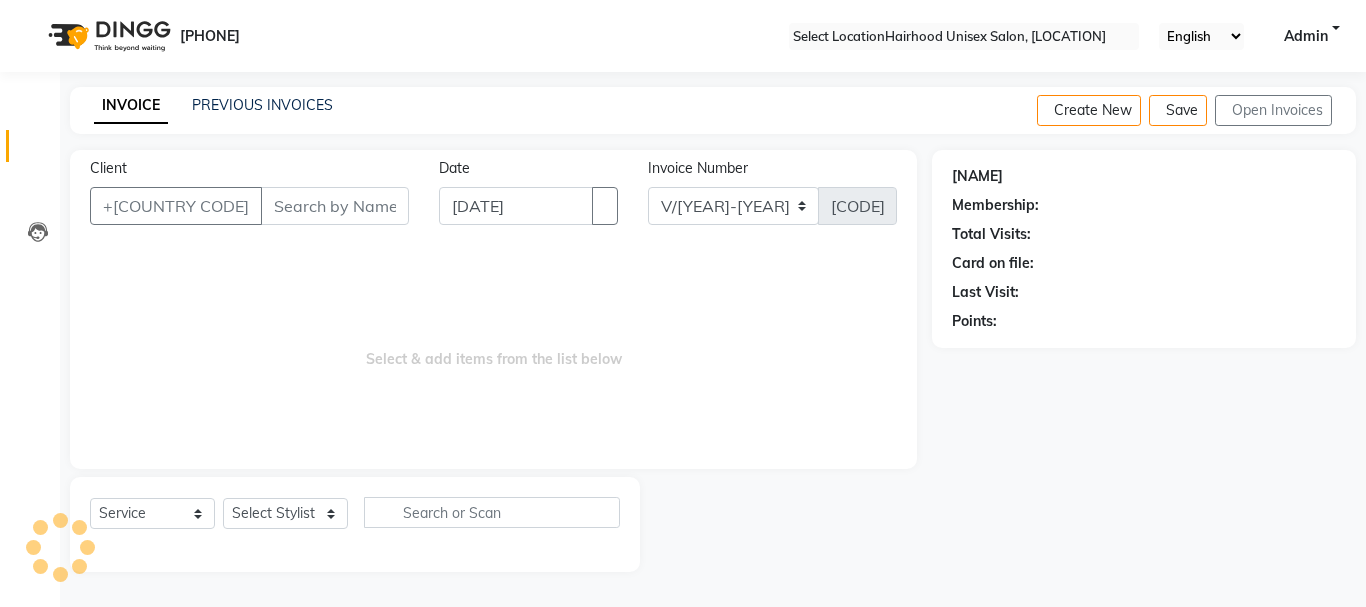 click on "Client" at bounding box center [335, 206] 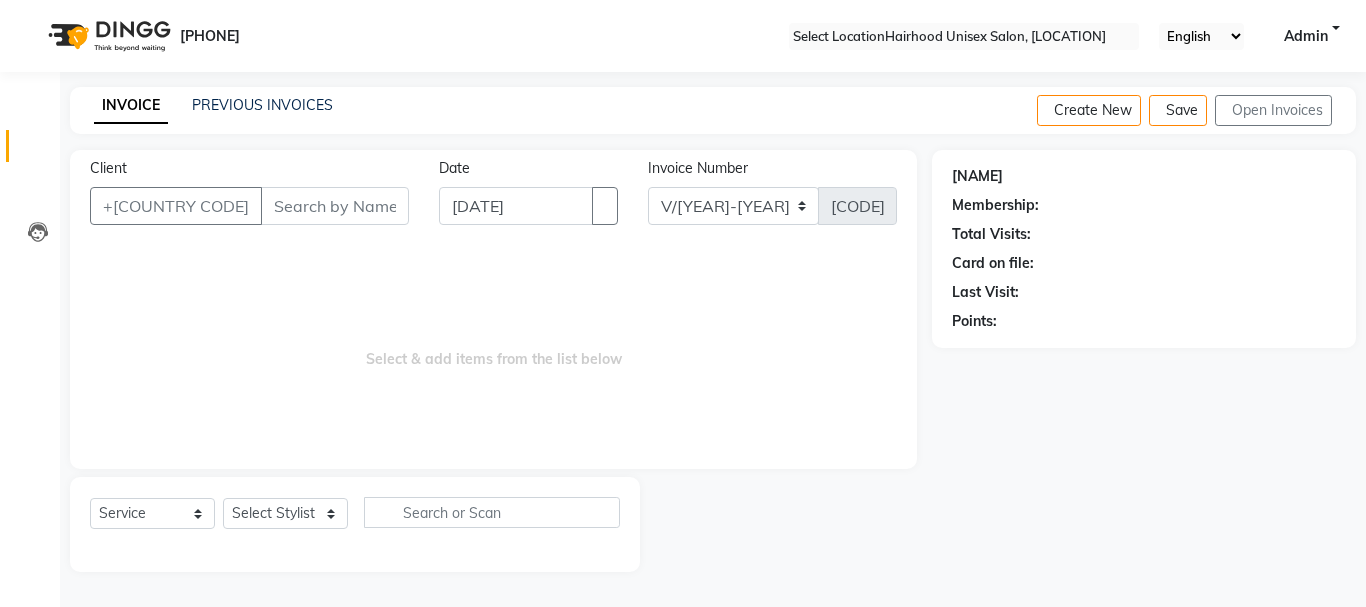click on "Client" at bounding box center [335, 206] 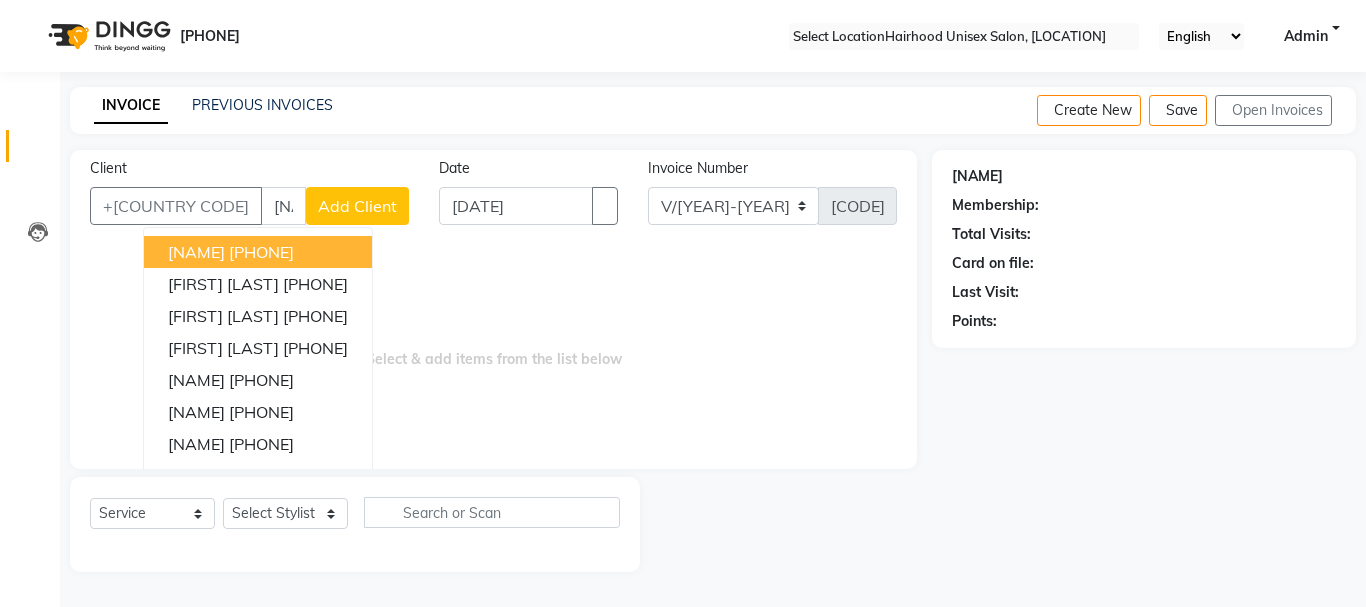 click on "[NAME]" at bounding box center (283, 206) 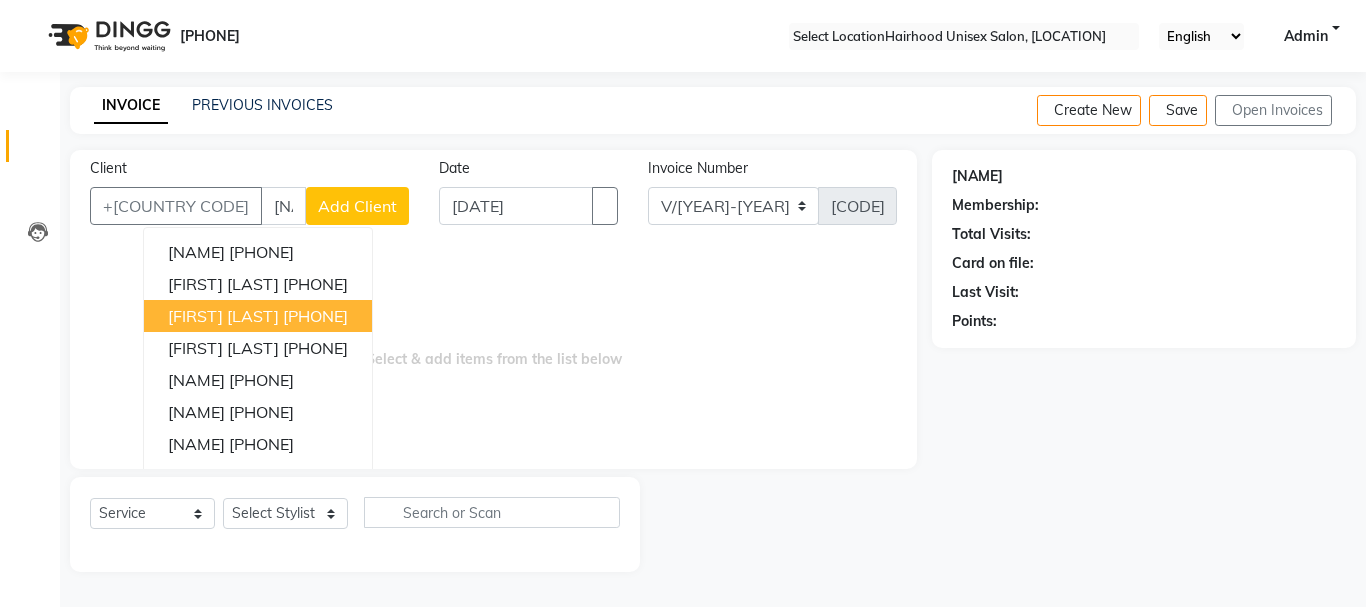 click on "[FIRST] [LAST]" at bounding box center (223, 316) 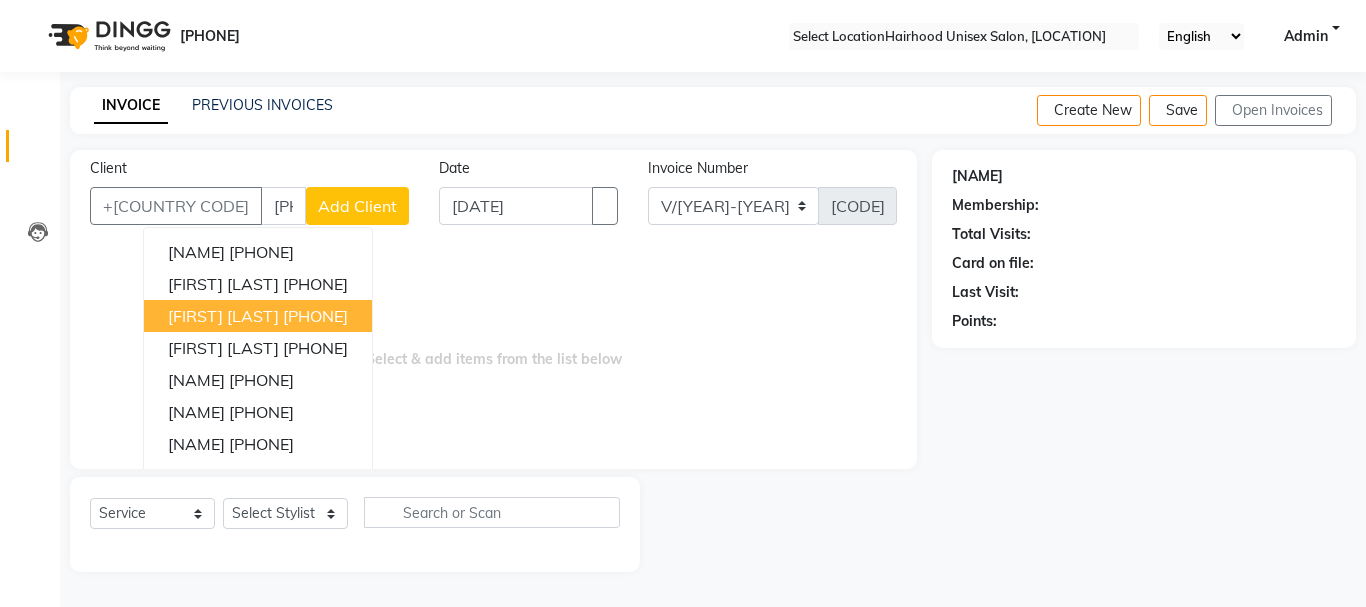 type on "[PHONE]" 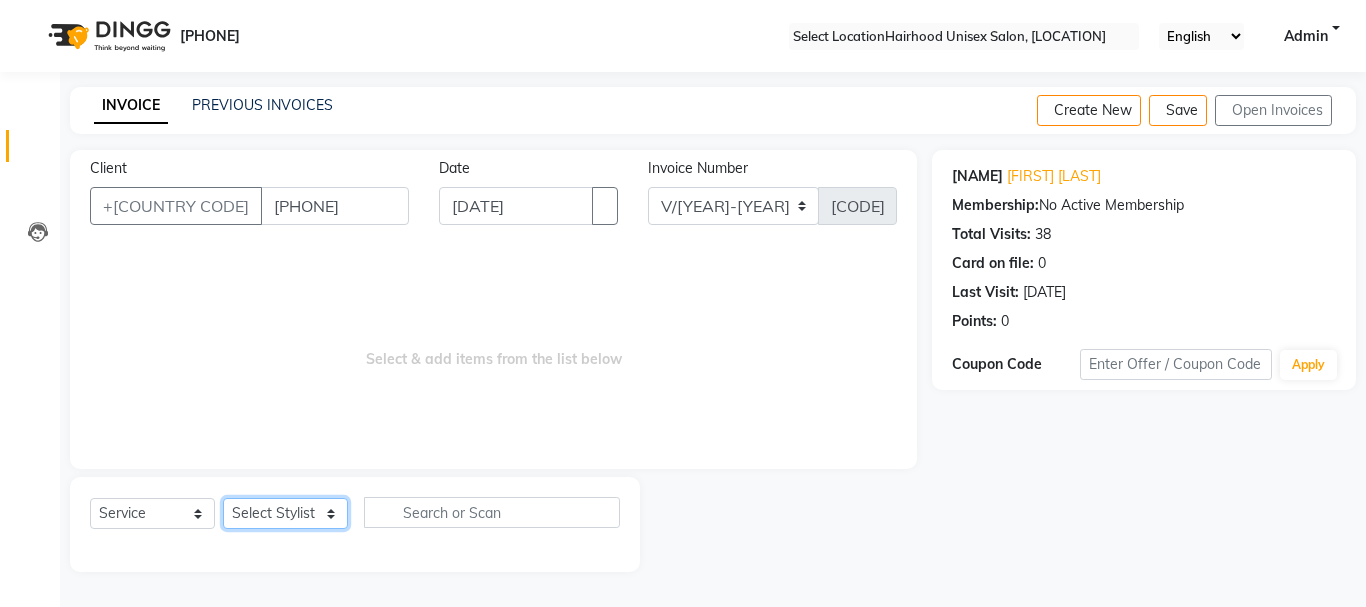 click on "Select Stylist [NAME] [FIRST] [LAST] [NAME] Salon" at bounding box center (285, 513) 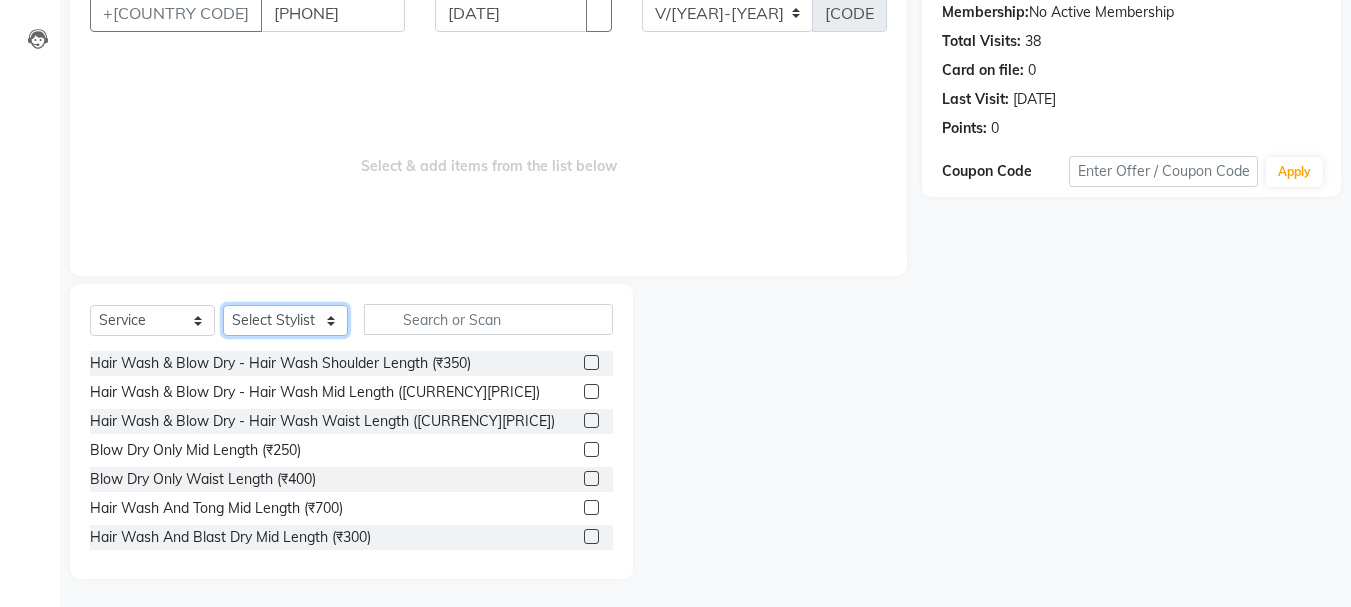 scroll, scrollTop: 194, scrollLeft: 0, axis: vertical 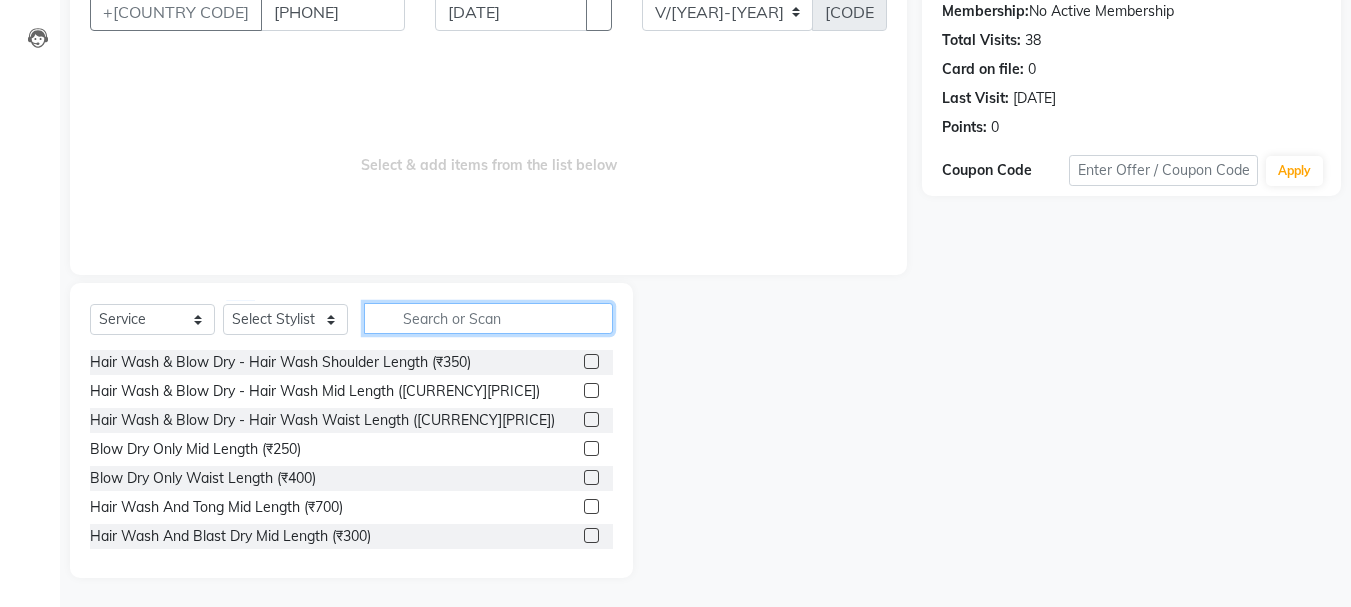 click at bounding box center [488, 318] 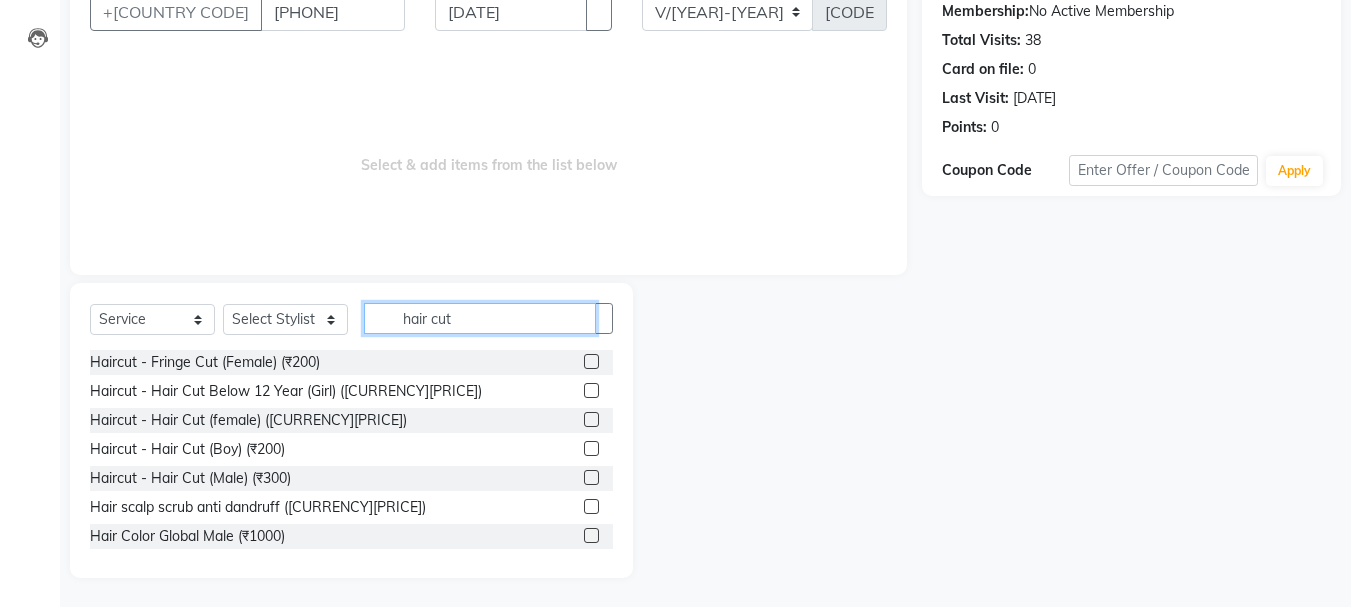 scroll, scrollTop: 139, scrollLeft: 0, axis: vertical 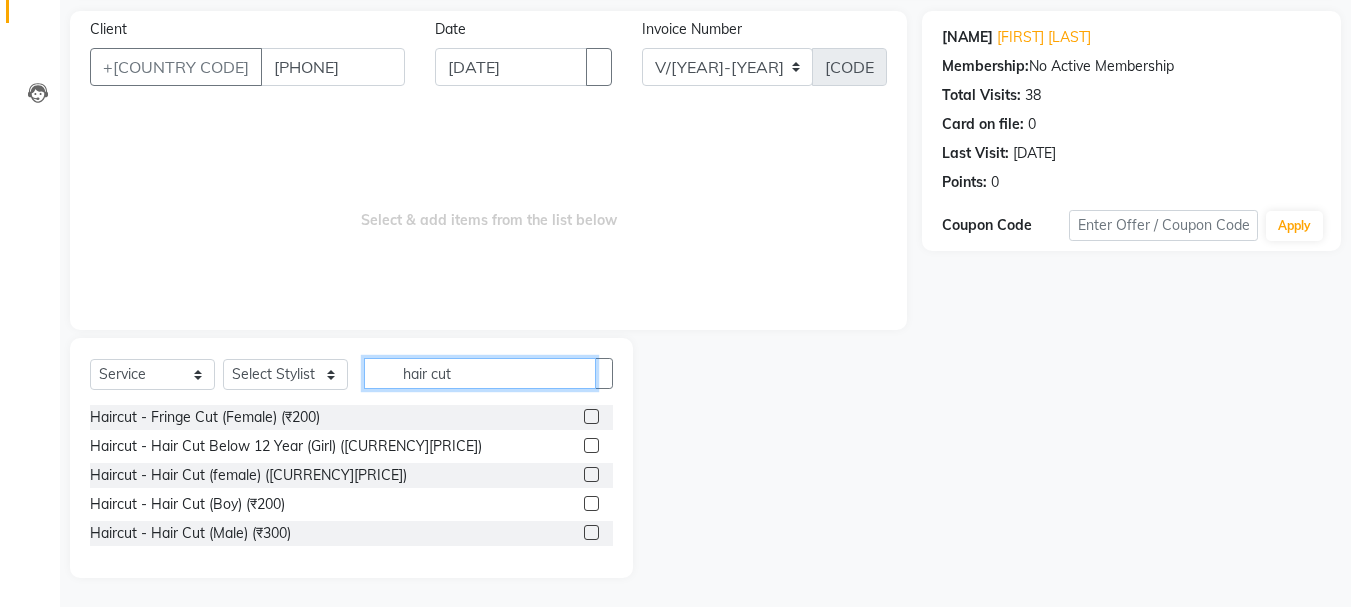 type on "hair cut" 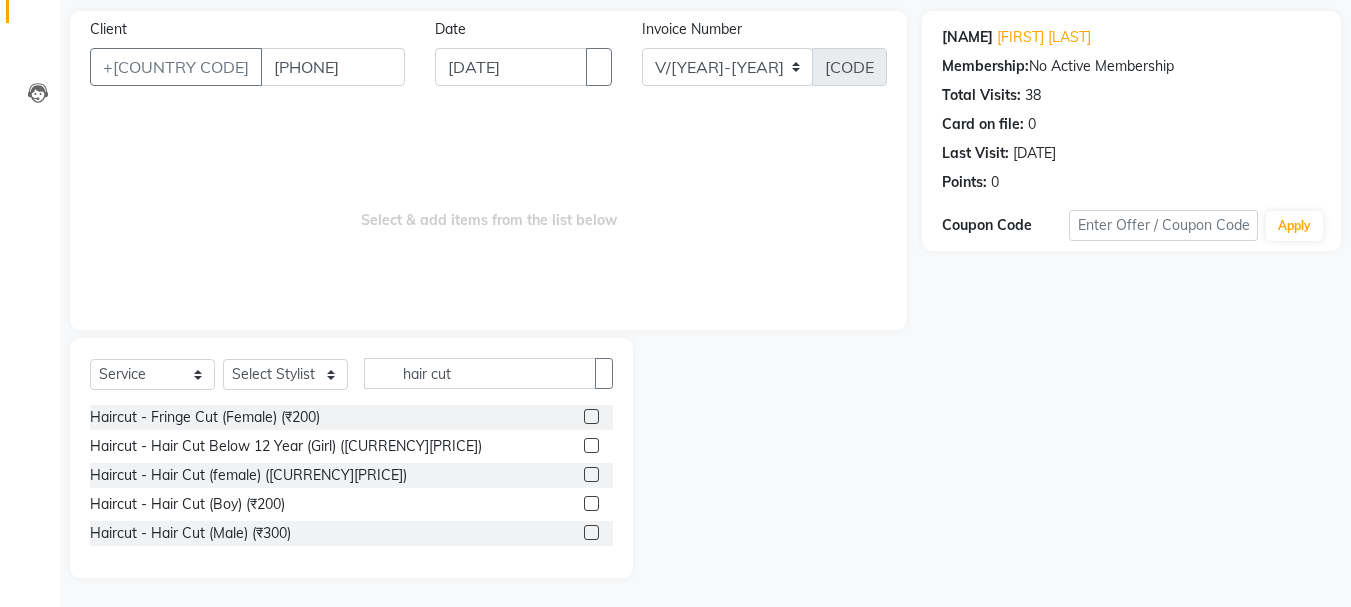 click at bounding box center [591, 532] 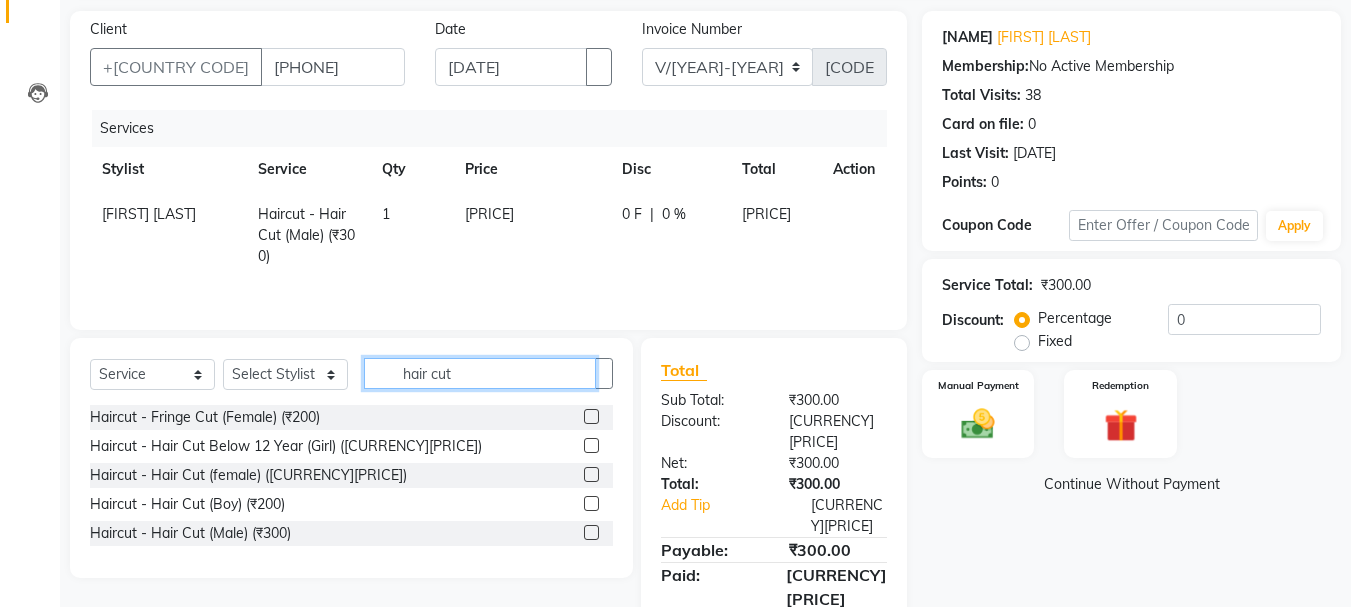 click on "hair cut" at bounding box center [480, 373] 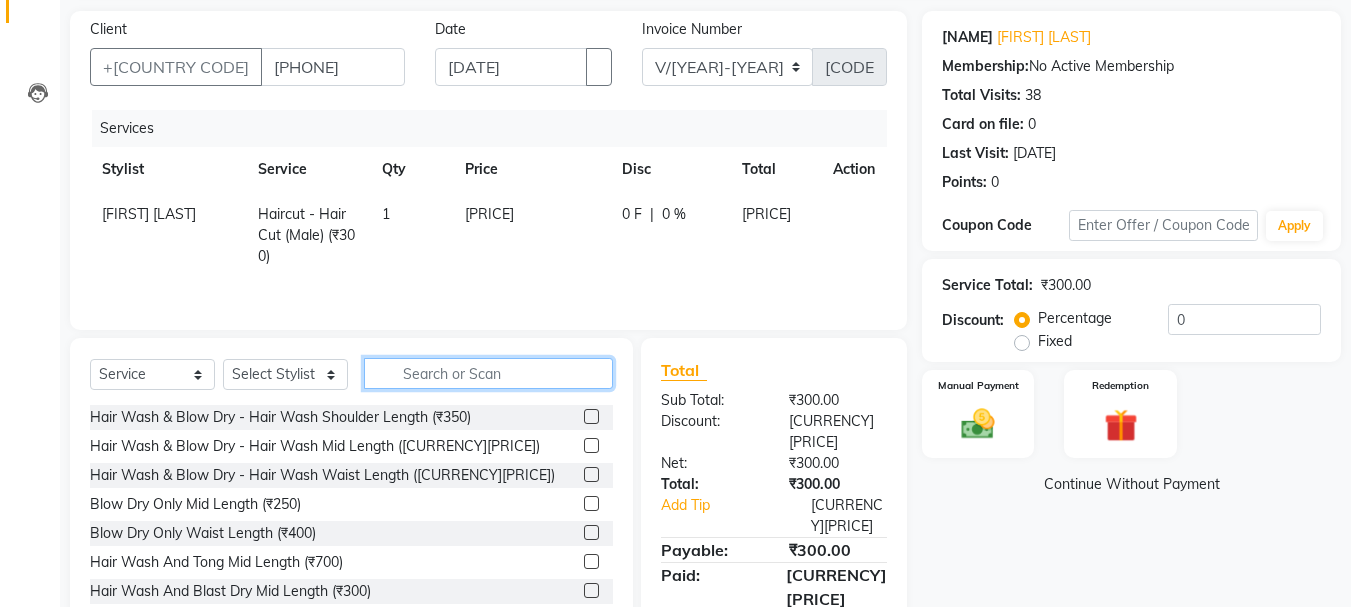 click at bounding box center [488, 373] 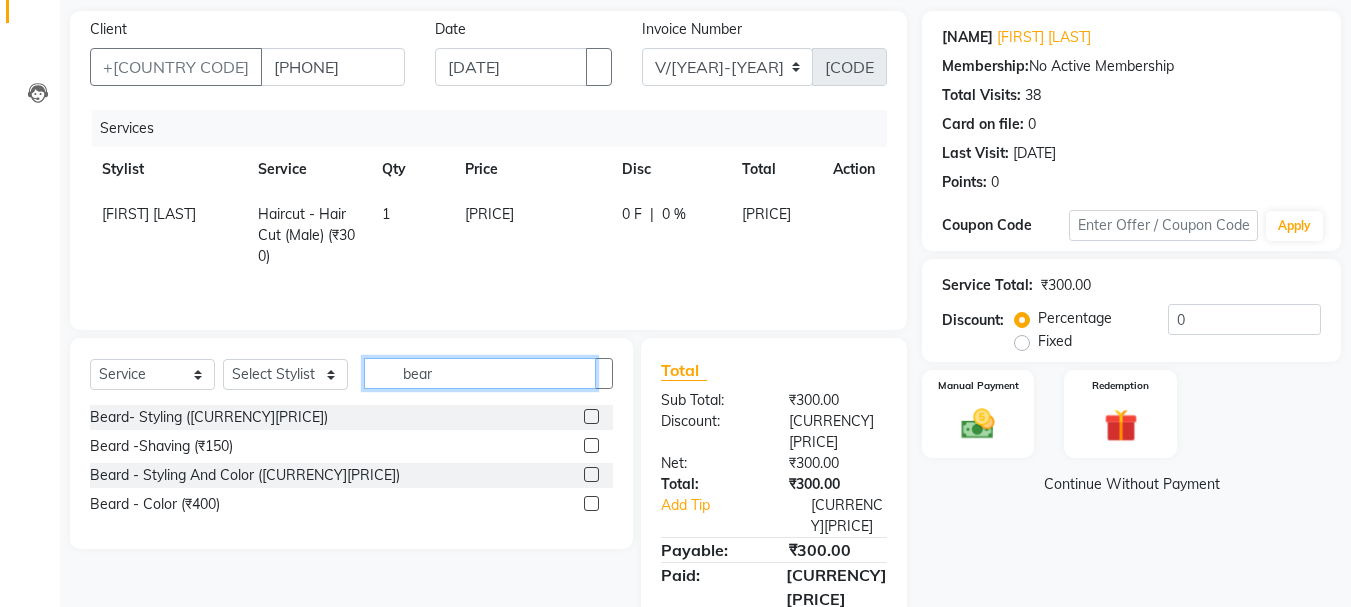 type on "bear" 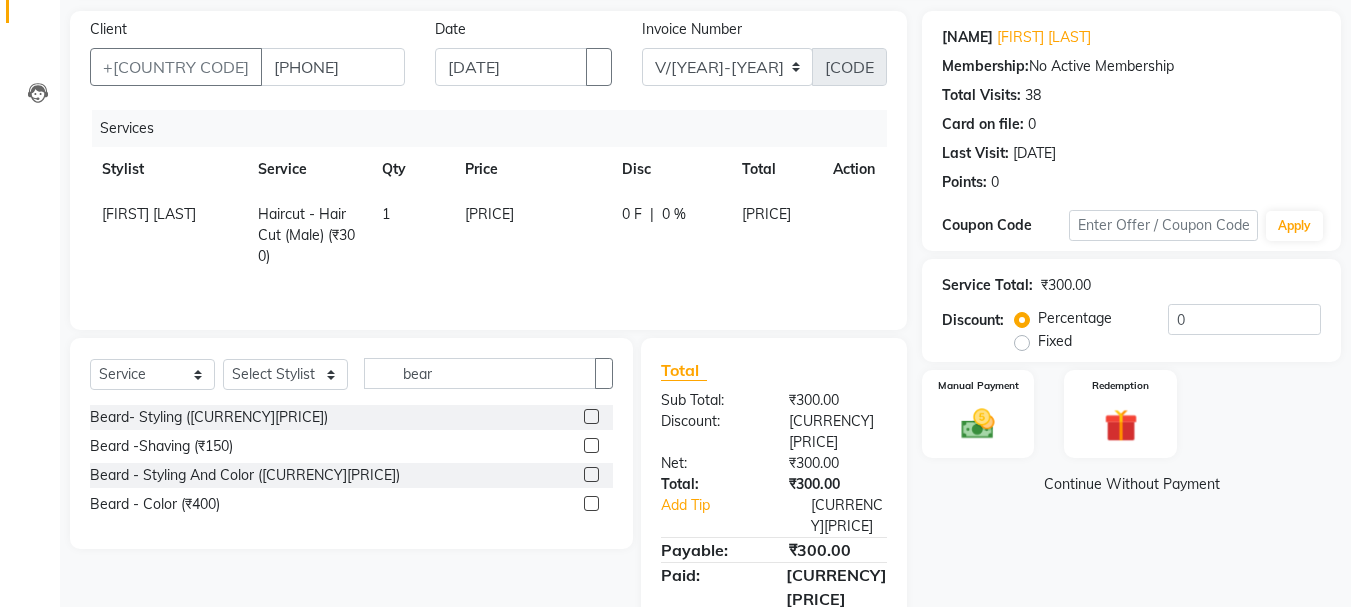 click at bounding box center [591, 416] 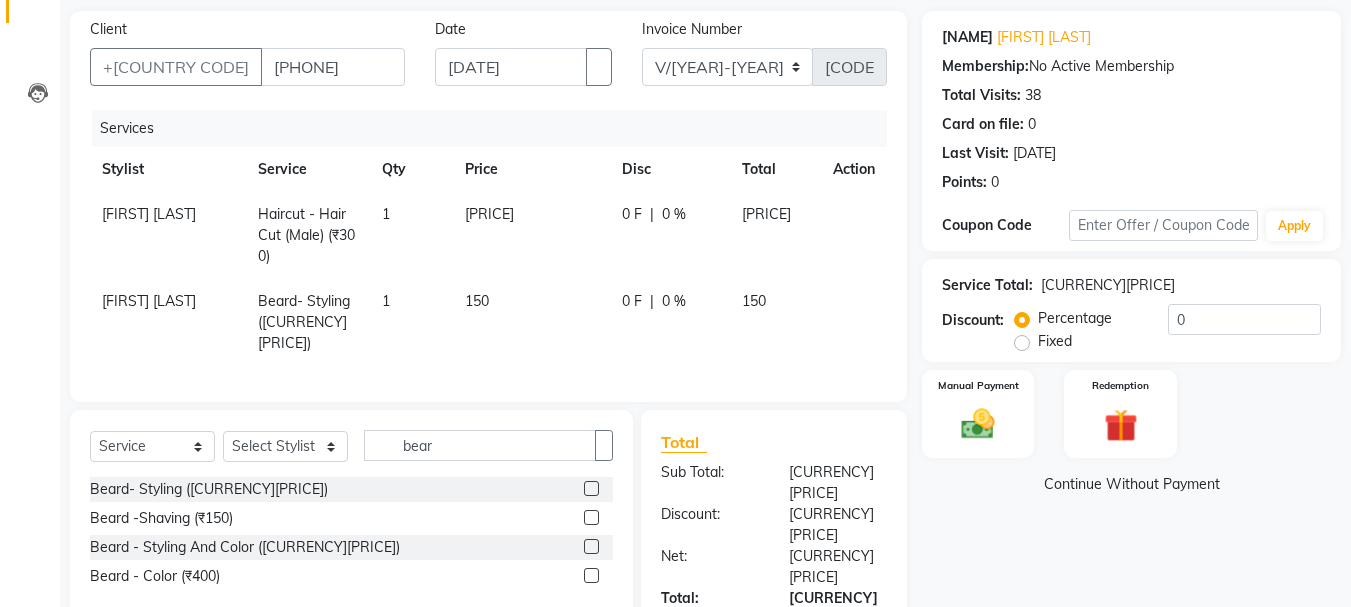 click on "0 F" at bounding box center (632, 214) 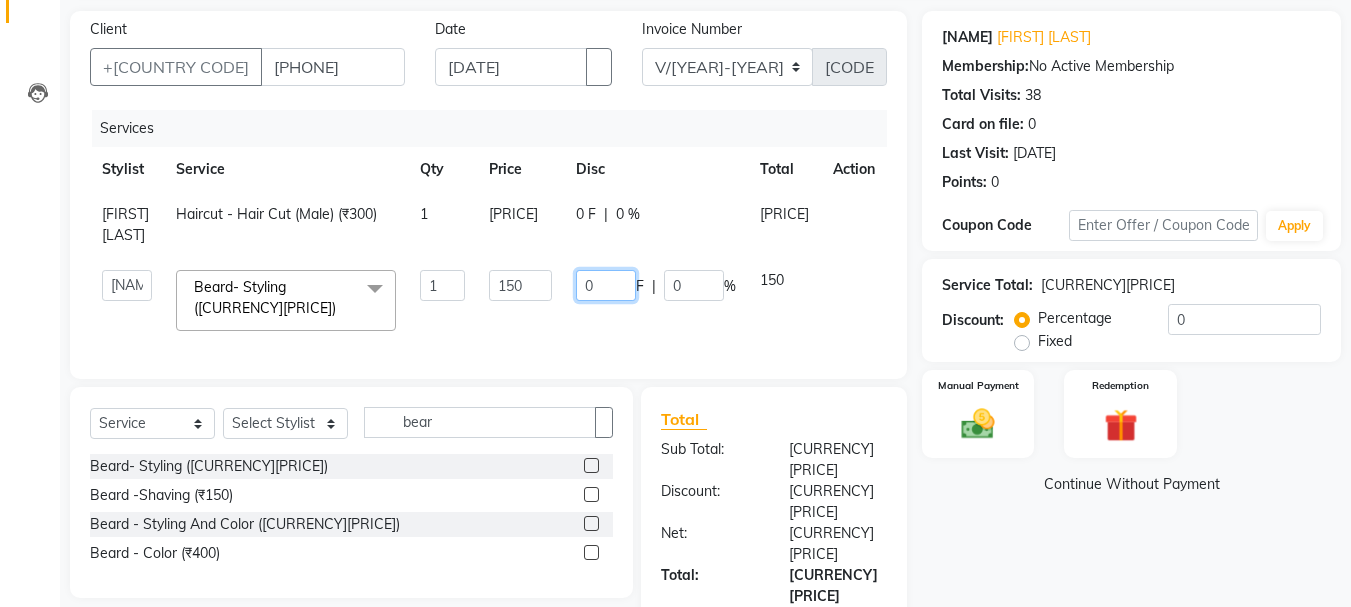 click on "0" at bounding box center [606, 285] 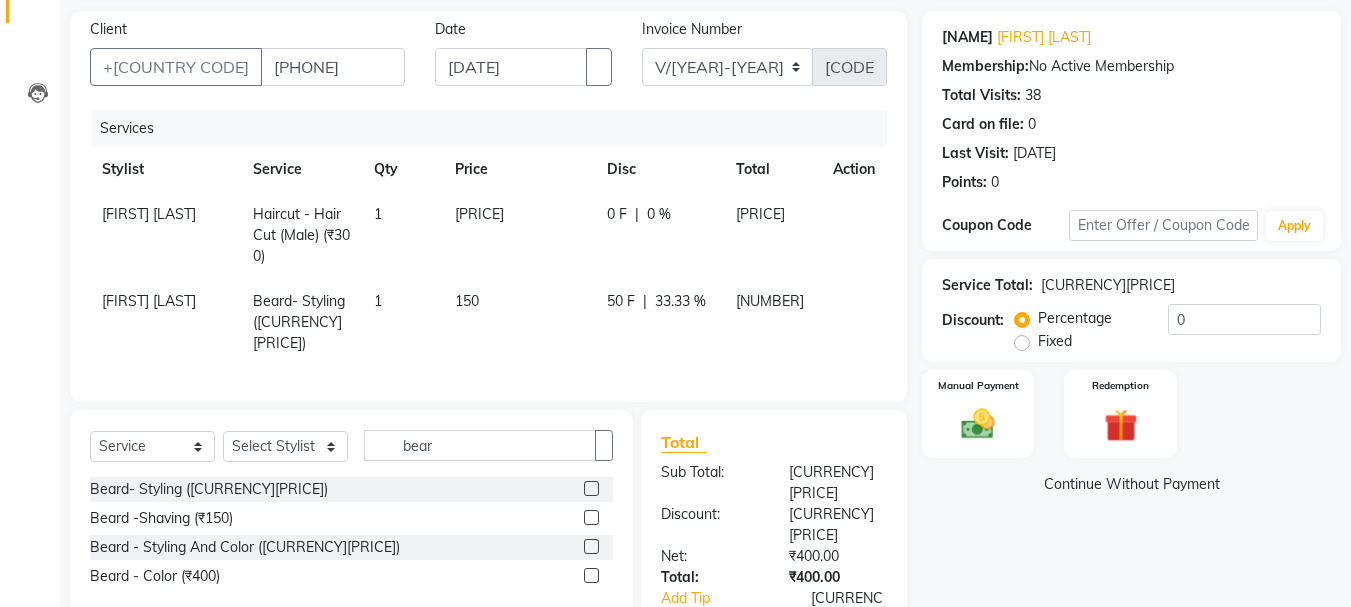 click on "[NUMBER]" at bounding box center [772, 235] 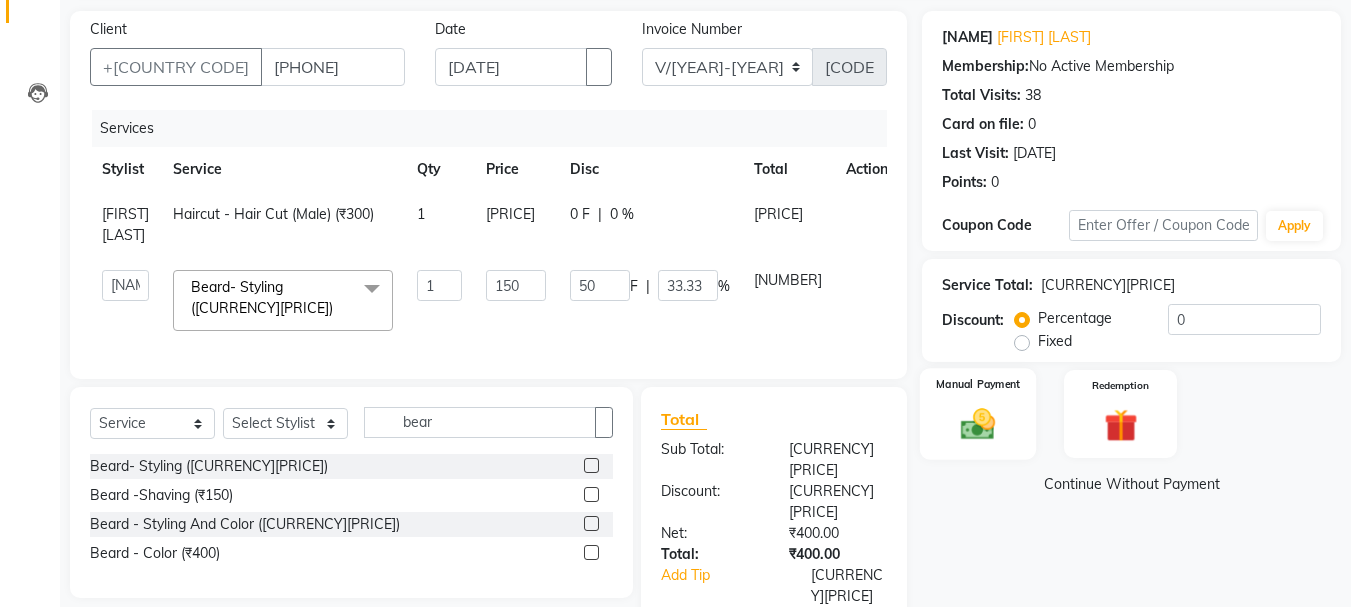 click at bounding box center (978, 424) 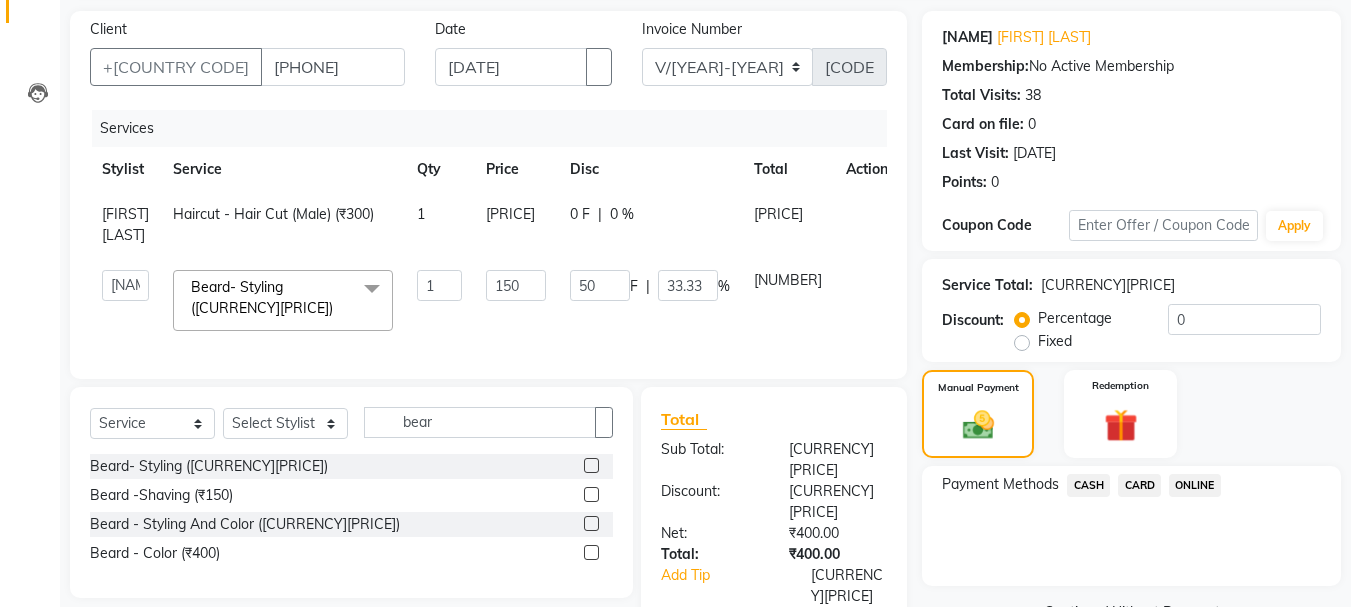 click on "ONLINE" at bounding box center [1088, 485] 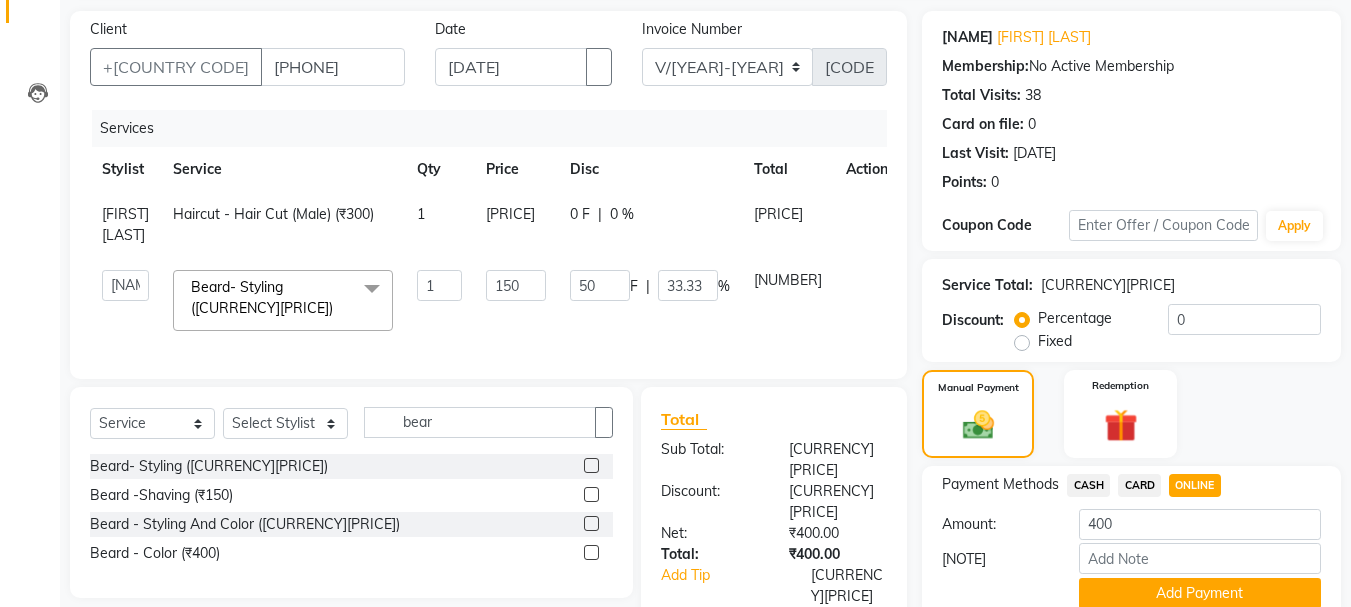 scroll, scrollTop: 225, scrollLeft: 0, axis: vertical 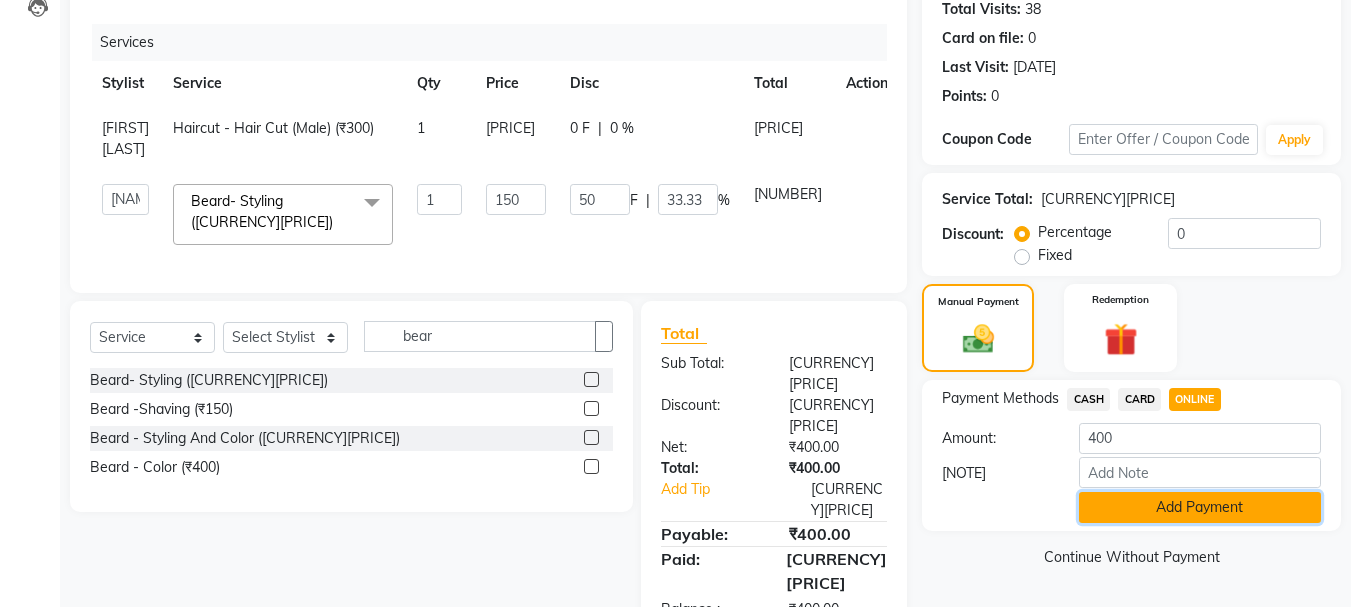 click on "Add Payment" at bounding box center [1200, 507] 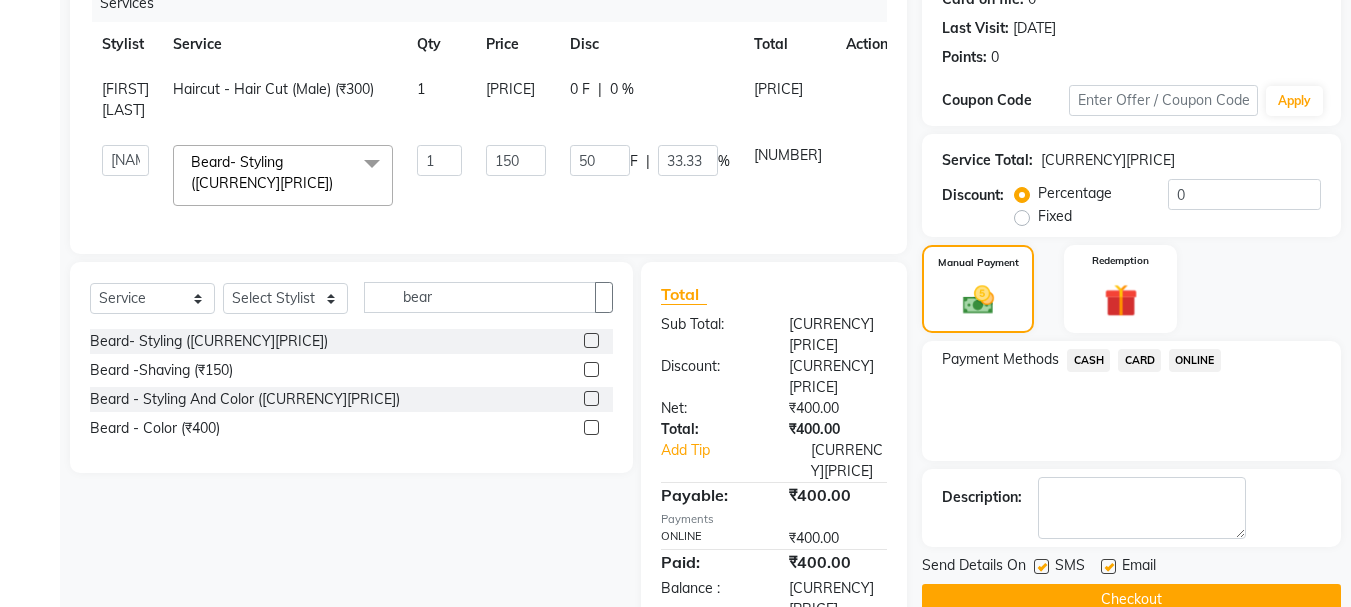 scroll, scrollTop: 309, scrollLeft: 0, axis: vertical 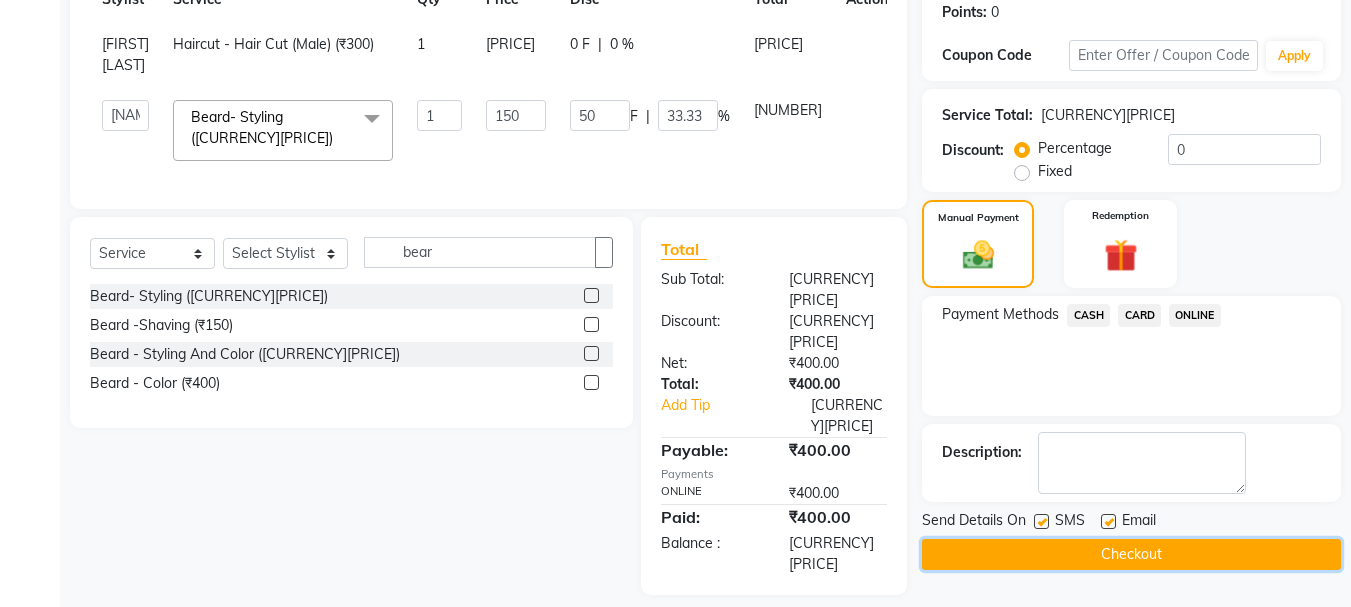 click on "Checkout" at bounding box center (1131, 554) 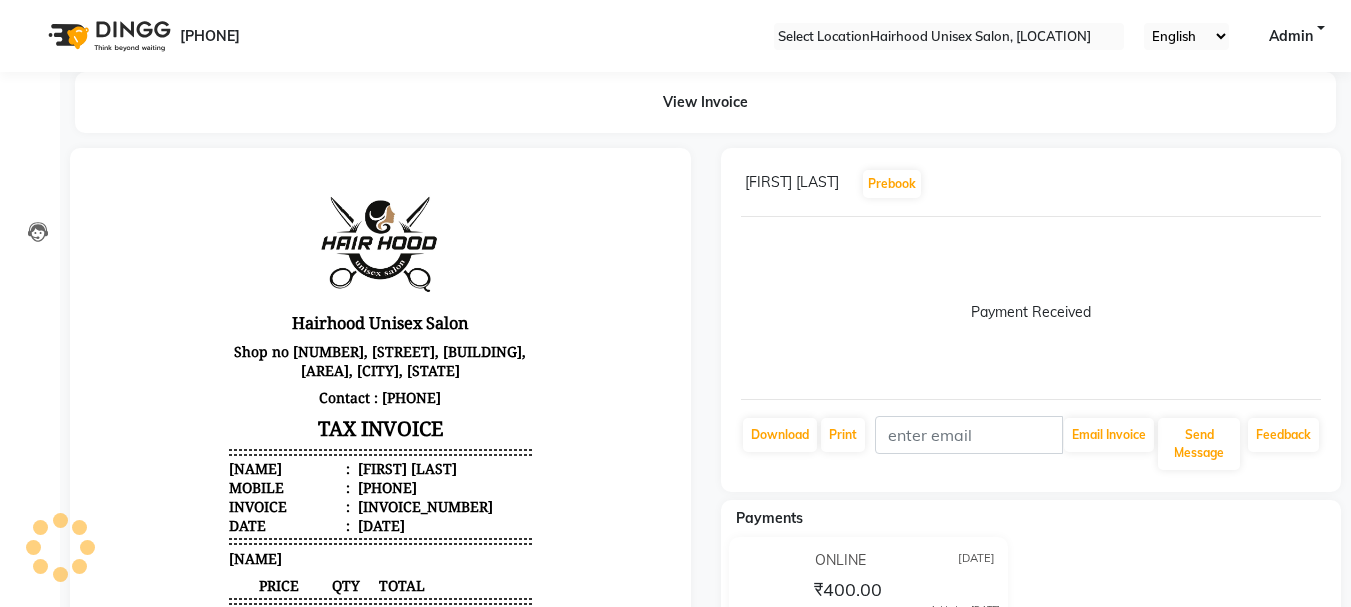 scroll, scrollTop: 0, scrollLeft: 0, axis: both 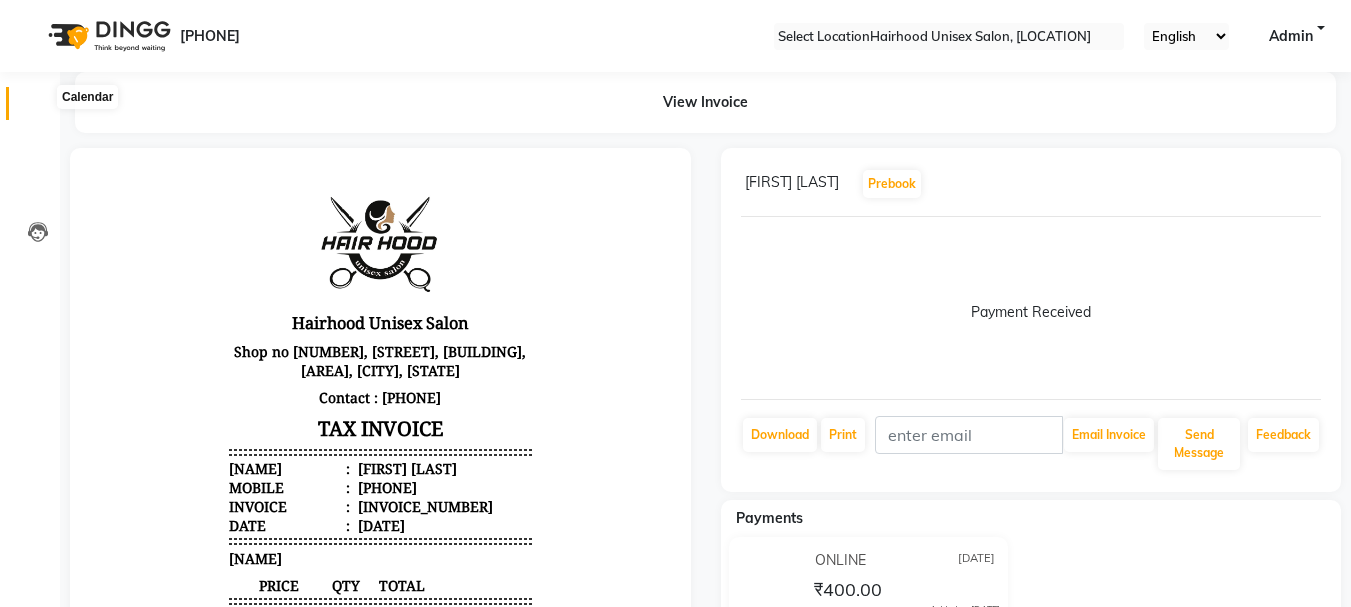 click at bounding box center (38, 108) 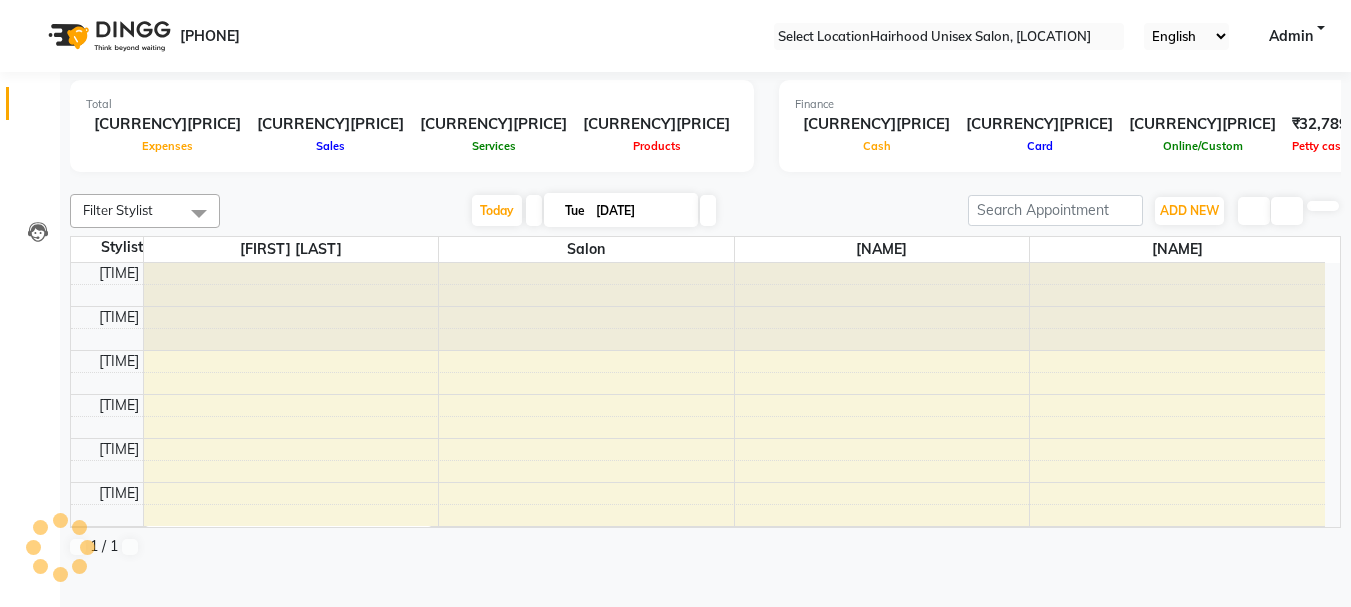 scroll, scrollTop: 353, scrollLeft: 0, axis: vertical 